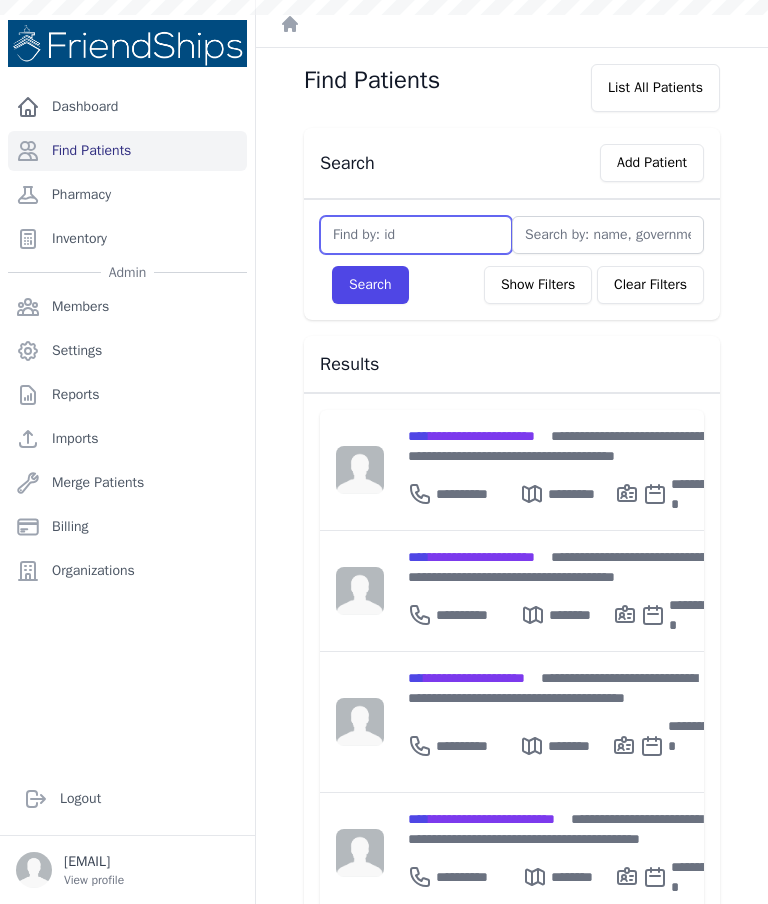 click at bounding box center [416, 235] 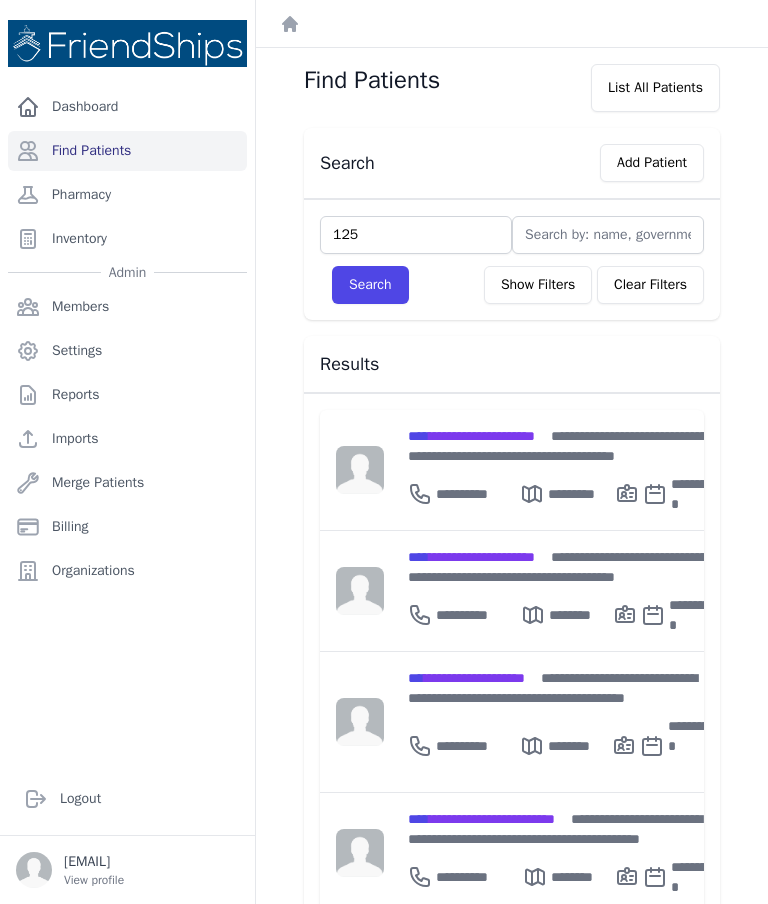 type on "125" 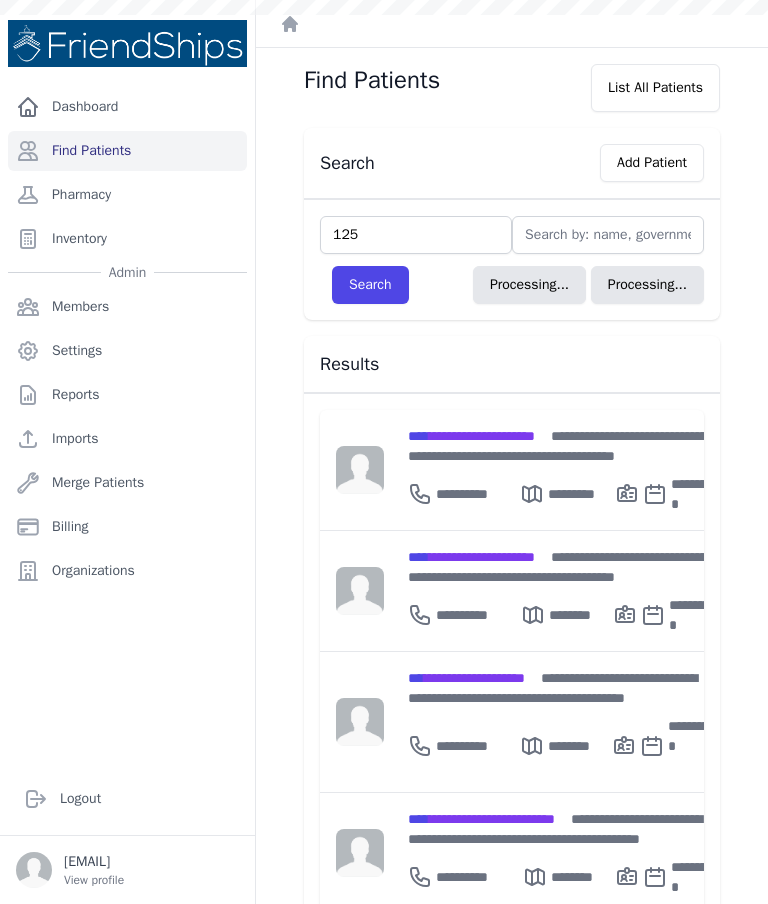 type 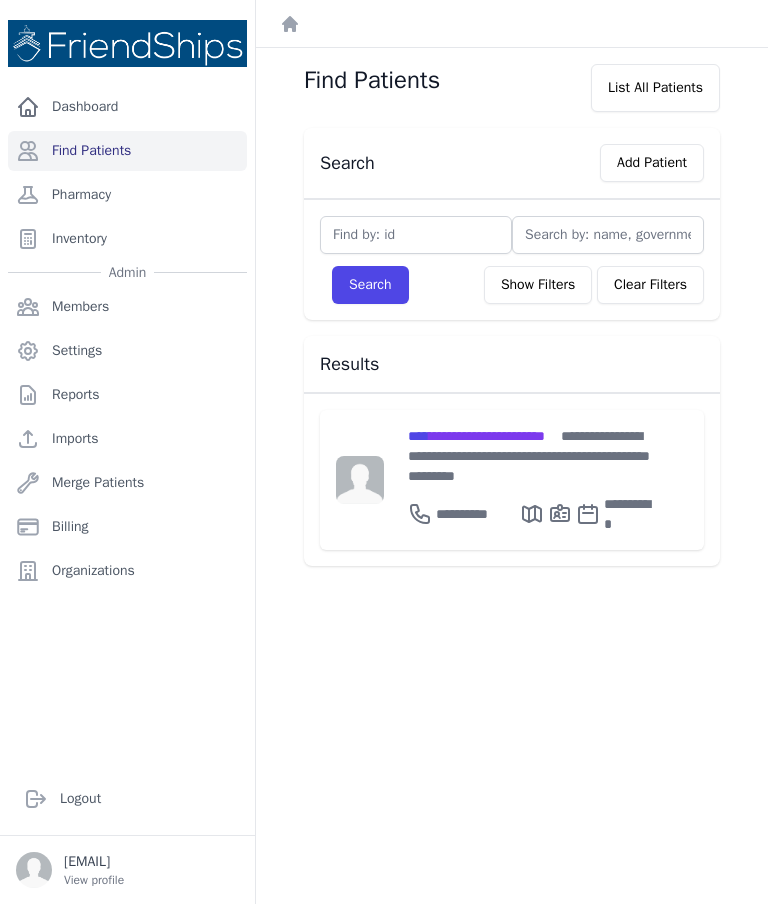 click on "**********" at bounding box center [476, 436] 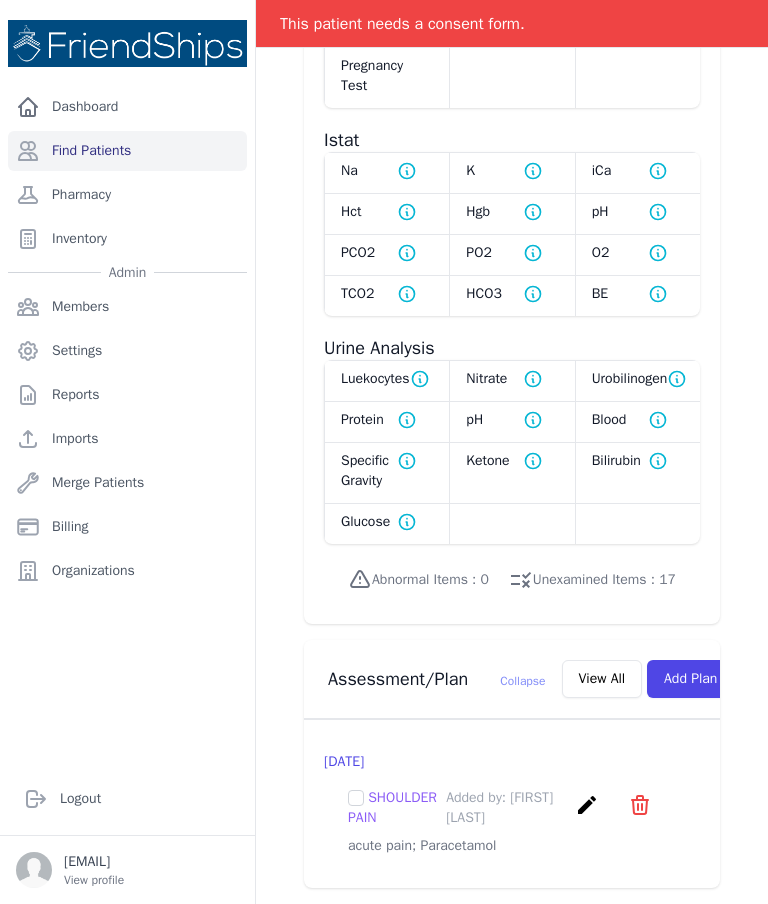 scroll, scrollTop: 1954, scrollLeft: 0, axis: vertical 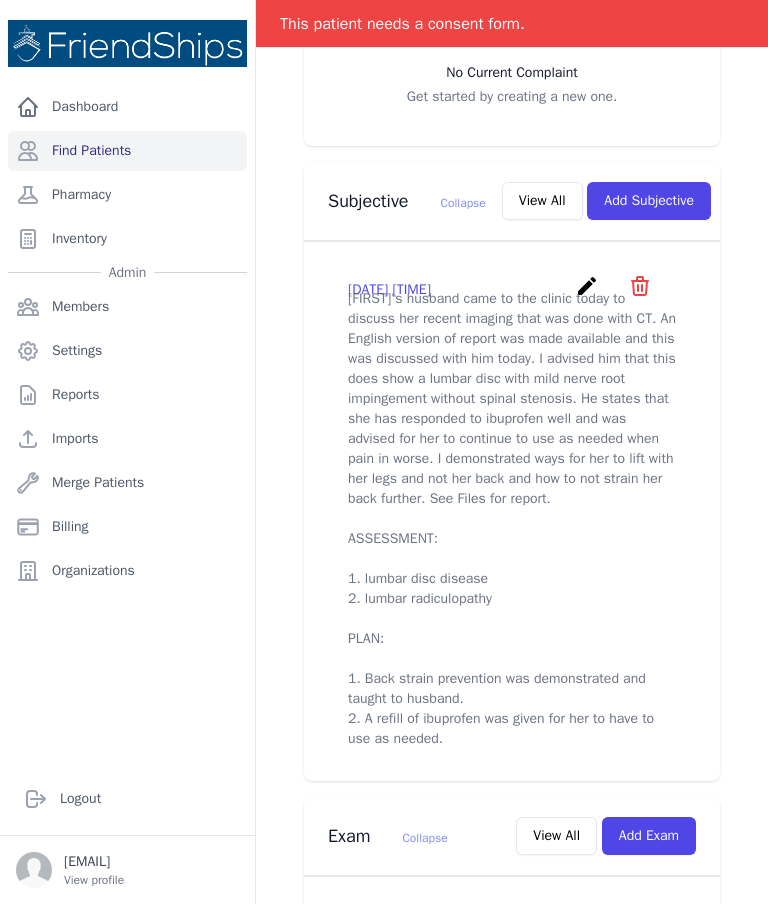 click on "View All" at bounding box center (542, 201) 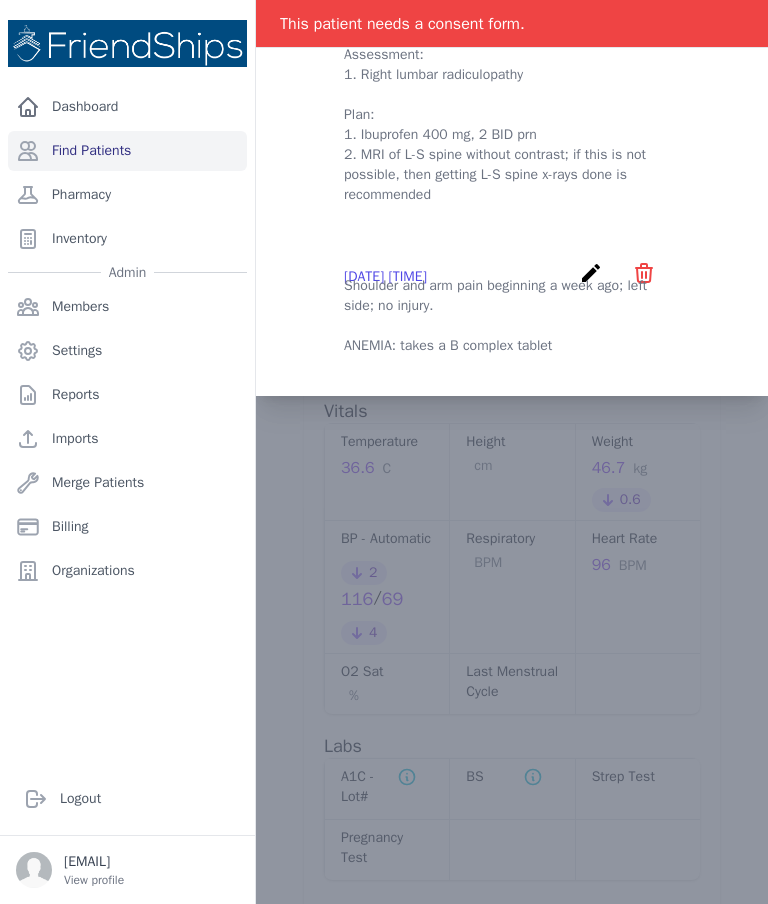 scroll, scrollTop: 1104, scrollLeft: 0, axis: vertical 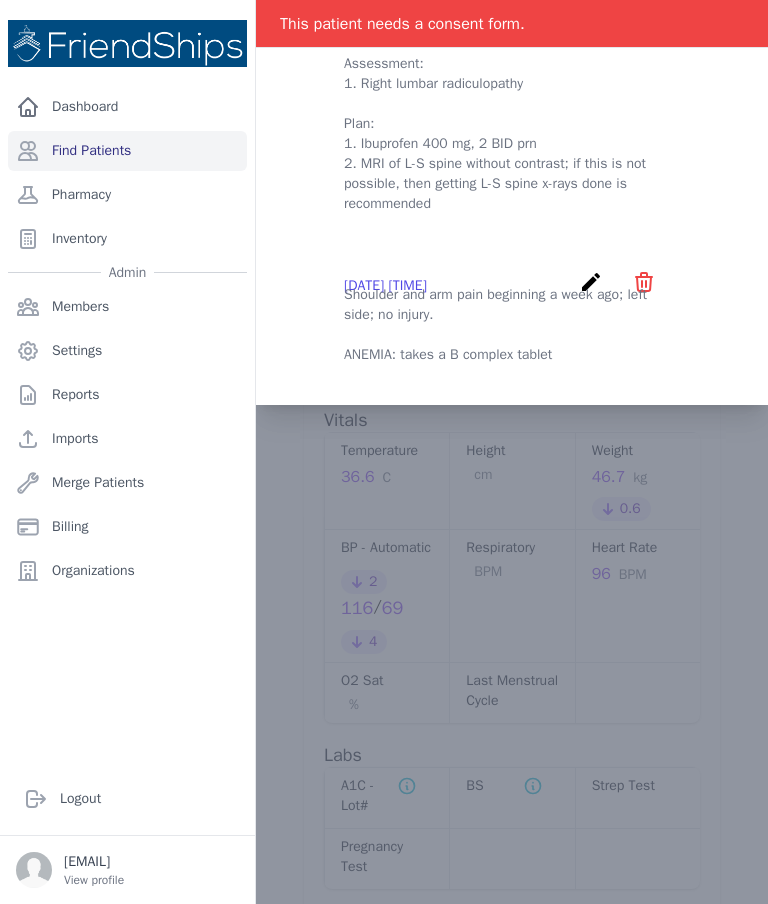 click at bounding box center [512, 338] 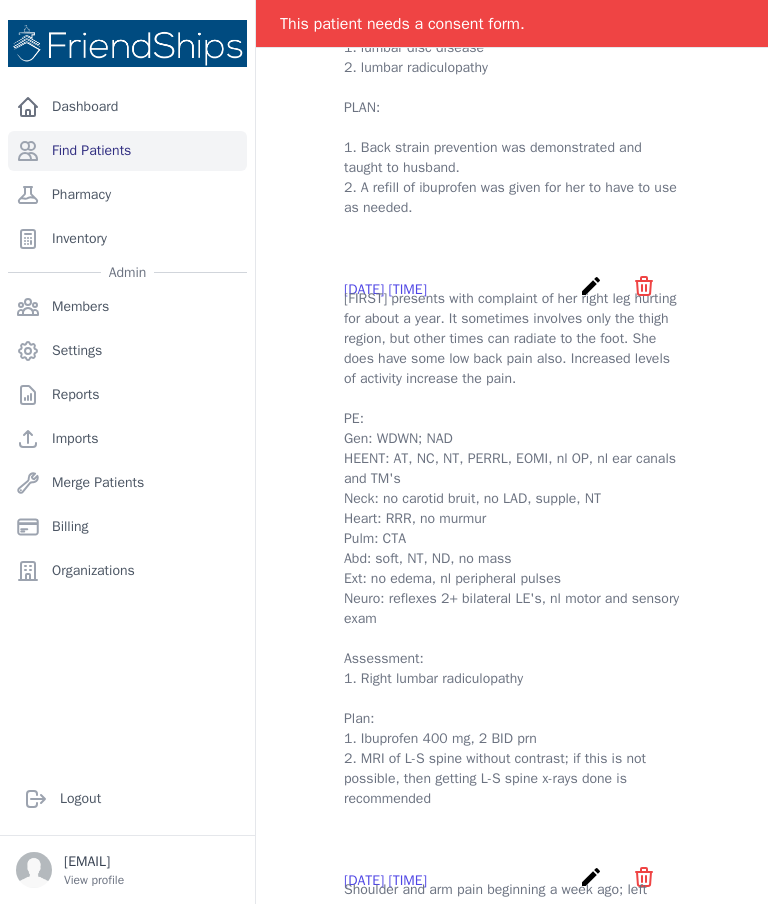 scroll, scrollTop: 510, scrollLeft: 0, axis: vertical 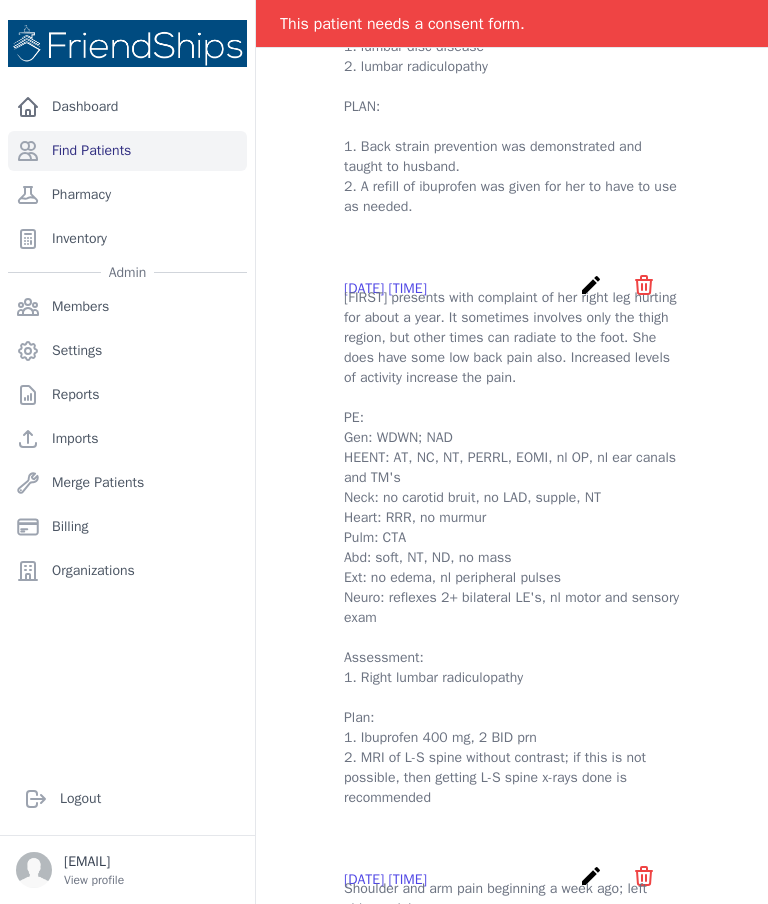 click on "Close sidebar
Dashboard
Find Patients
Pharmacy
Inventory
Admin
Members
Settings" at bounding box center [384, 452] 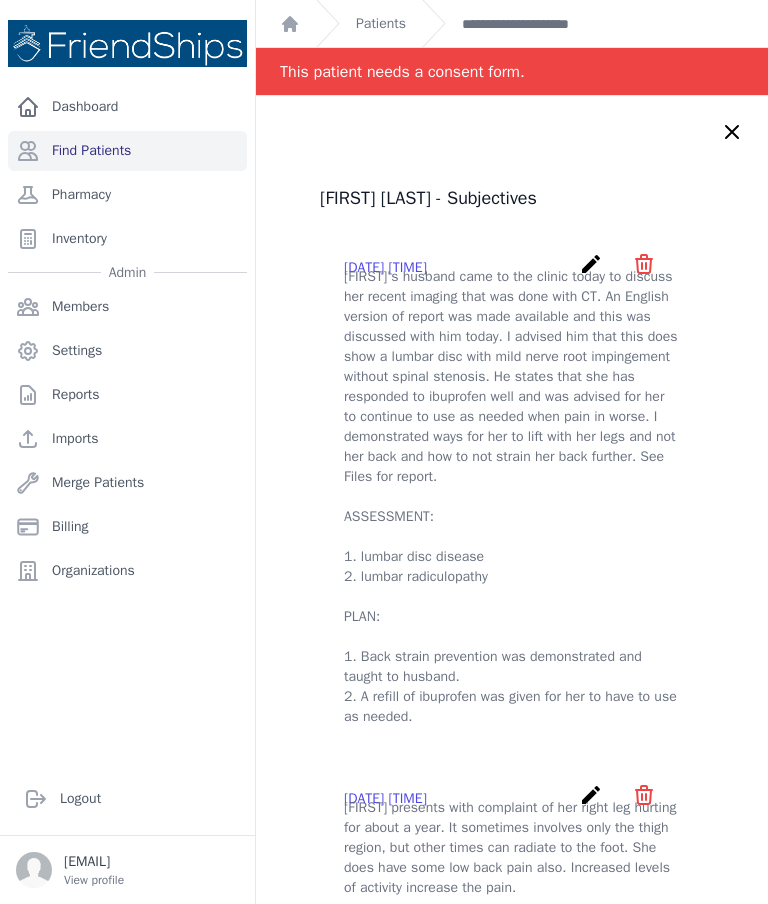 scroll, scrollTop: 0, scrollLeft: 0, axis: both 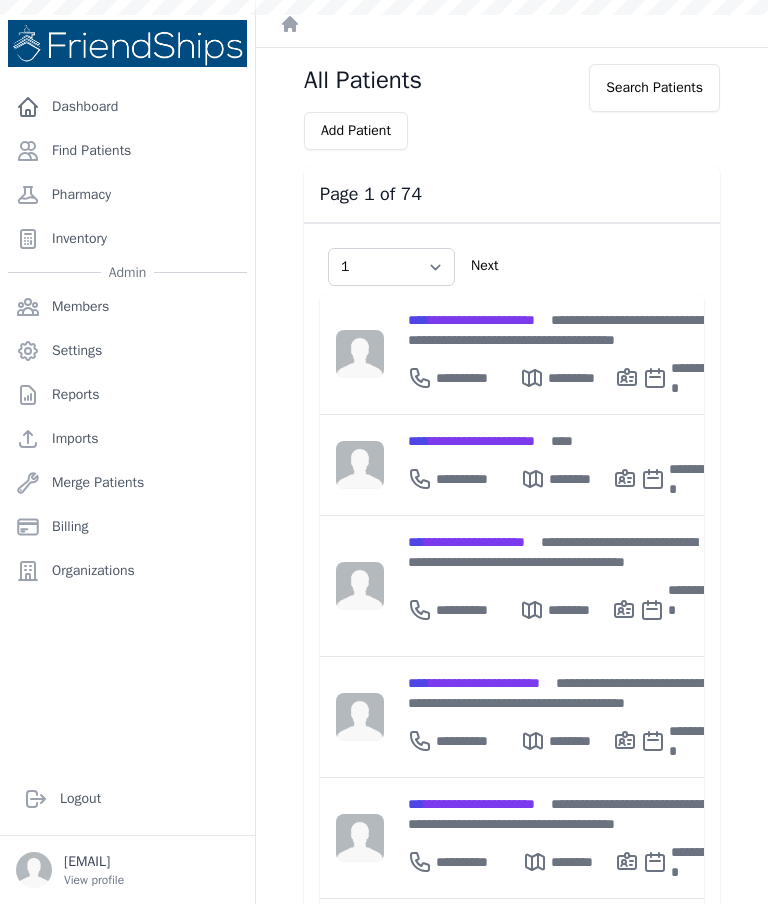 select on "1" 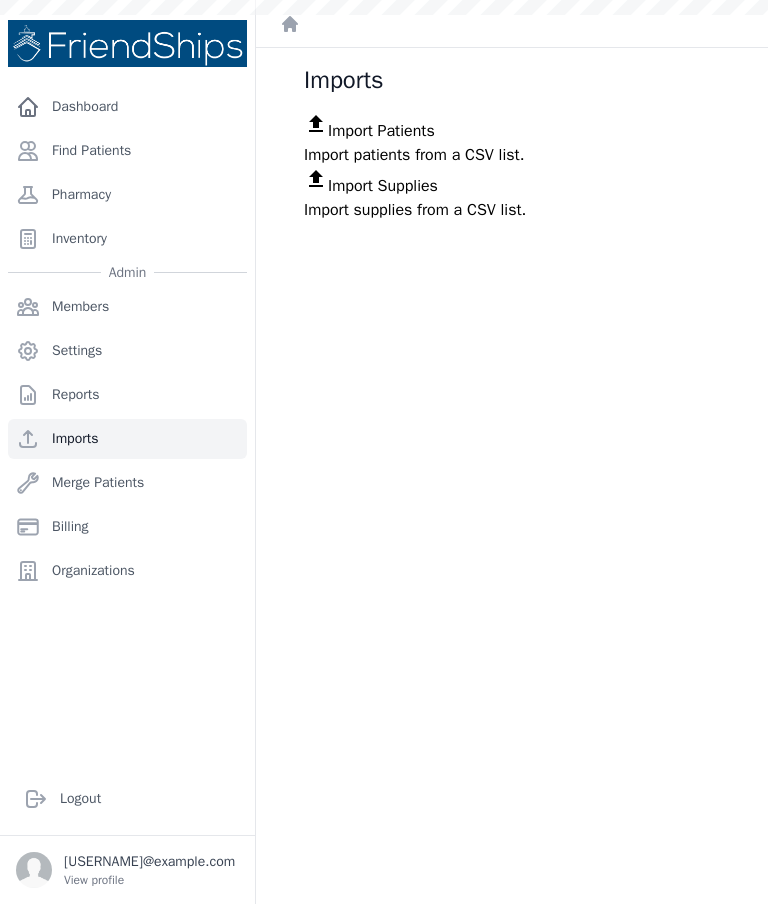scroll, scrollTop: 0, scrollLeft: 0, axis: both 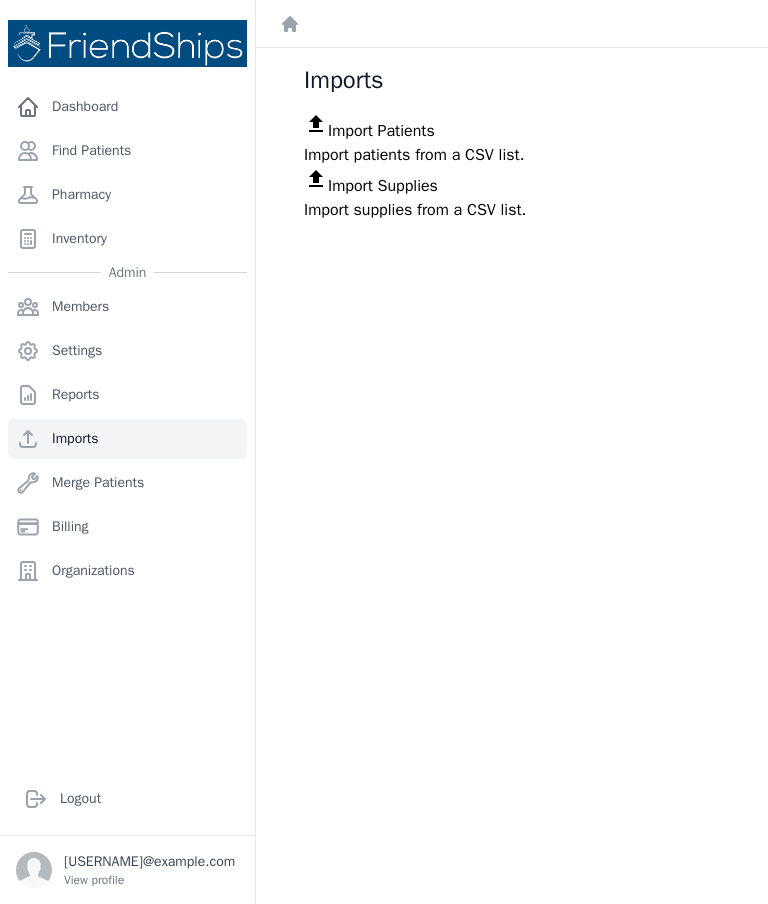 click on "Find Patients" at bounding box center [127, 151] 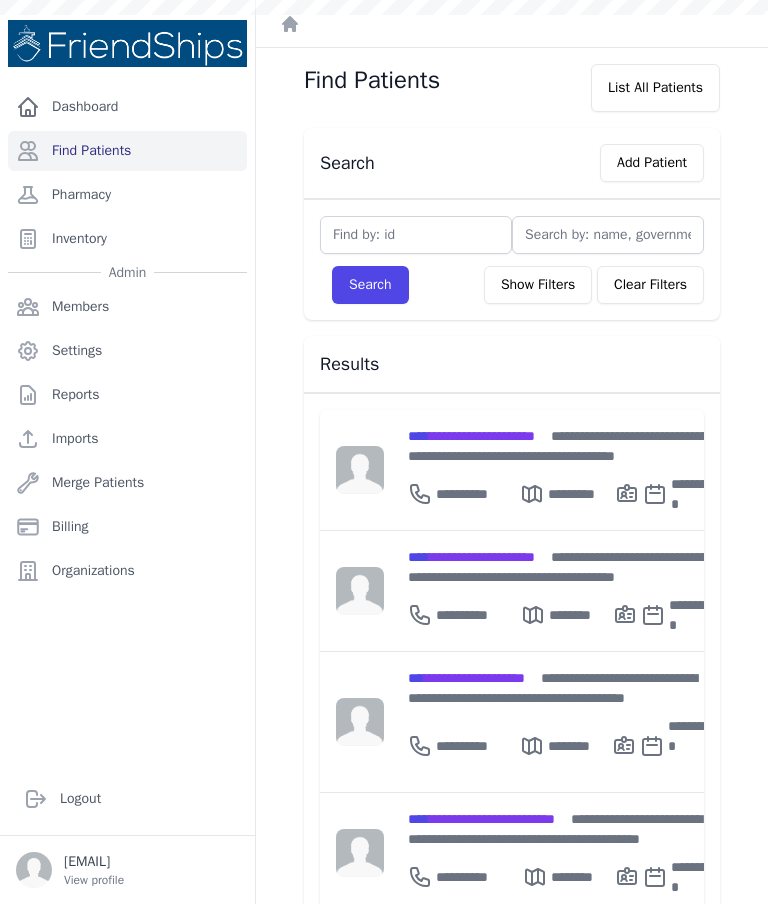 scroll, scrollTop: 0, scrollLeft: 0, axis: both 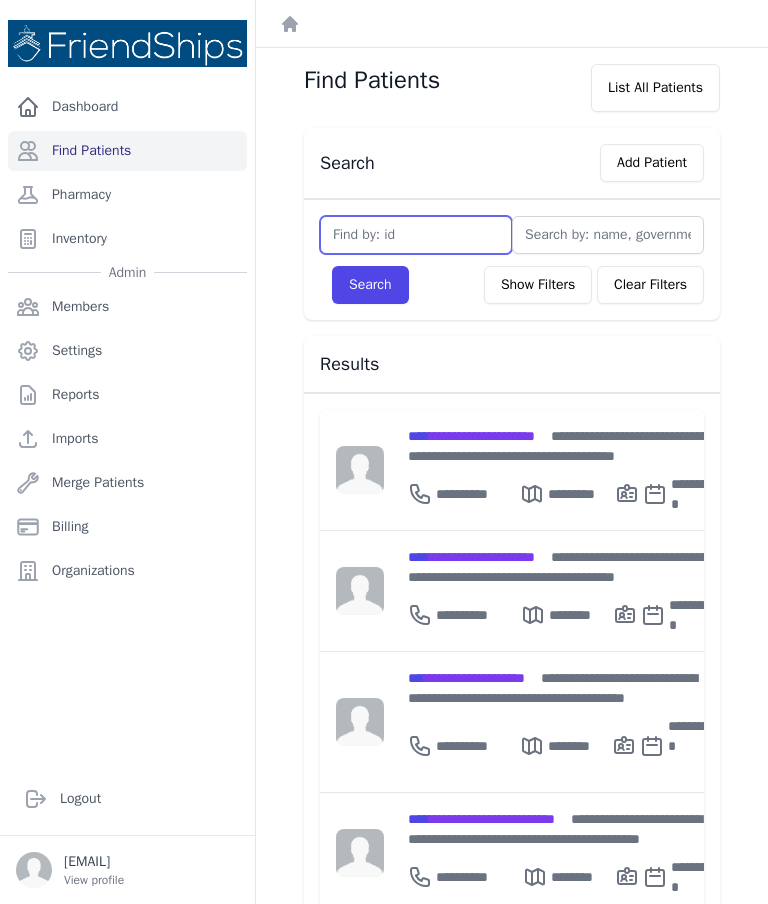 click at bounding box center [416, 235] 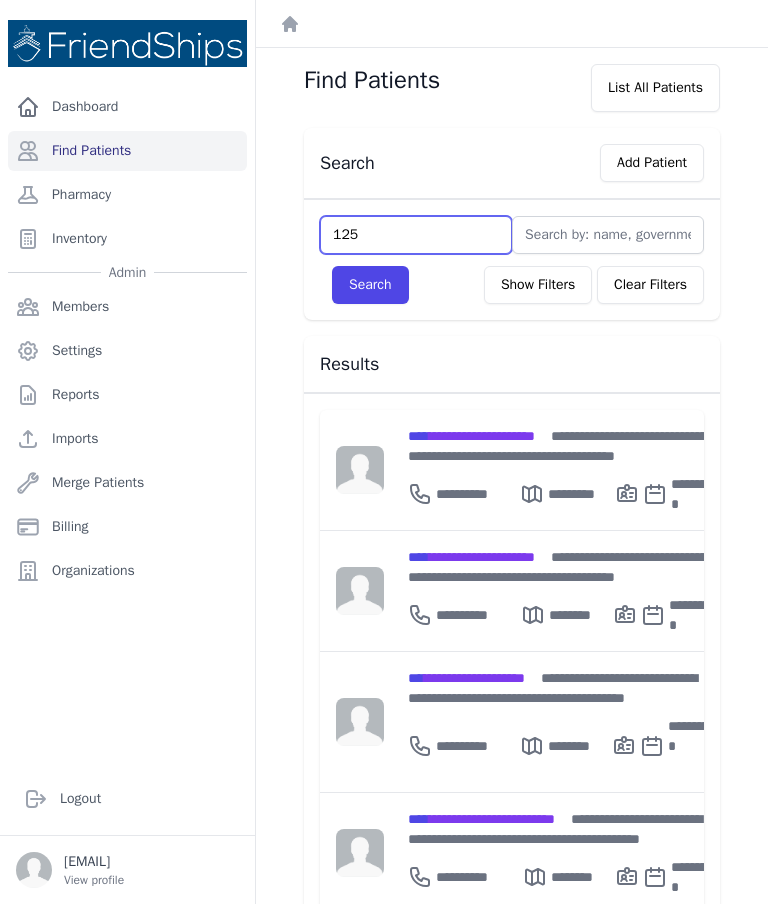 type on "125" 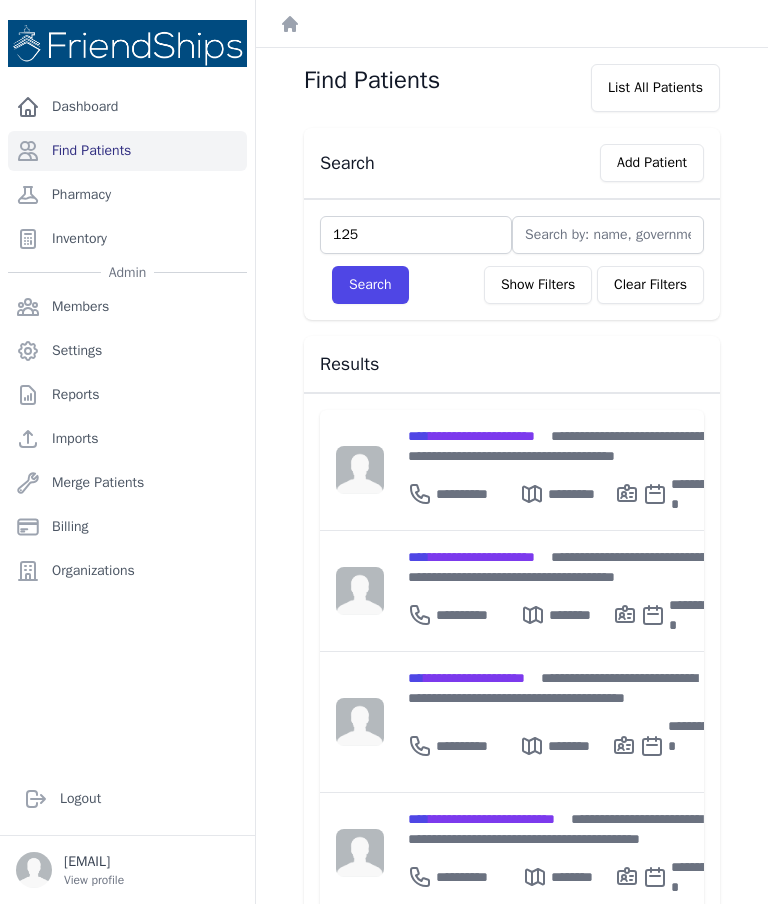 click on "Search" at bounding box center (370, 285) 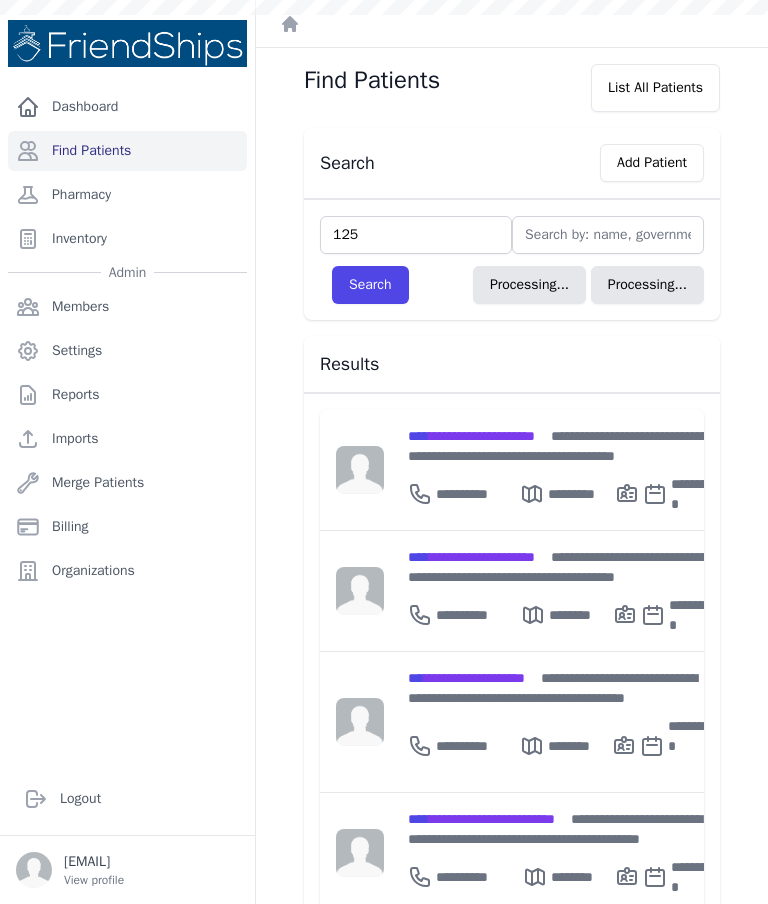 type 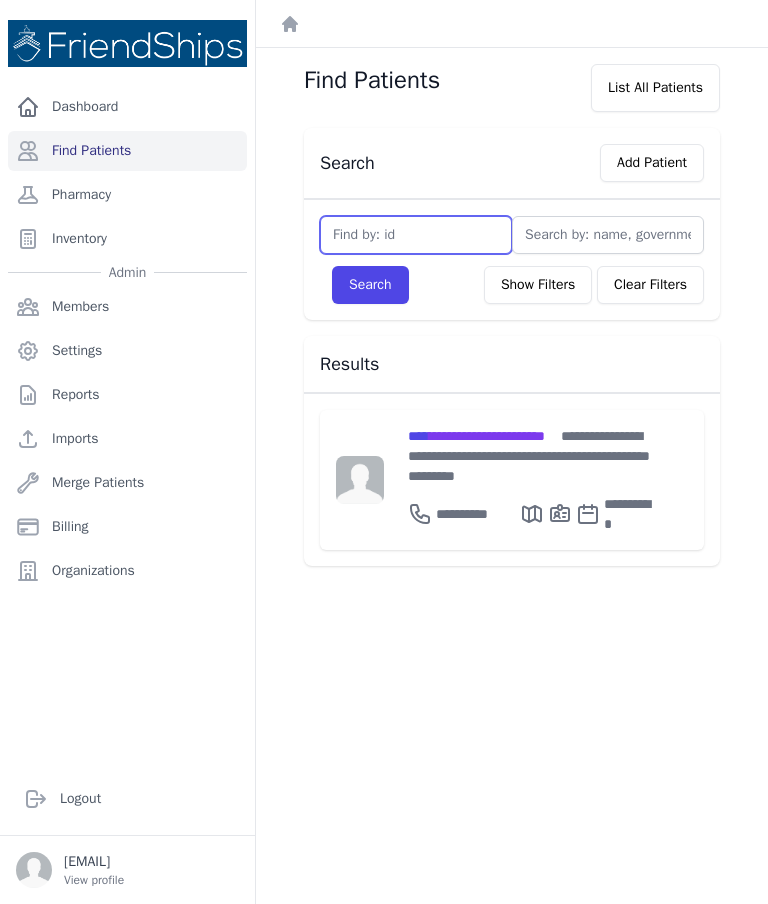 click at bounding box center (416, 235) 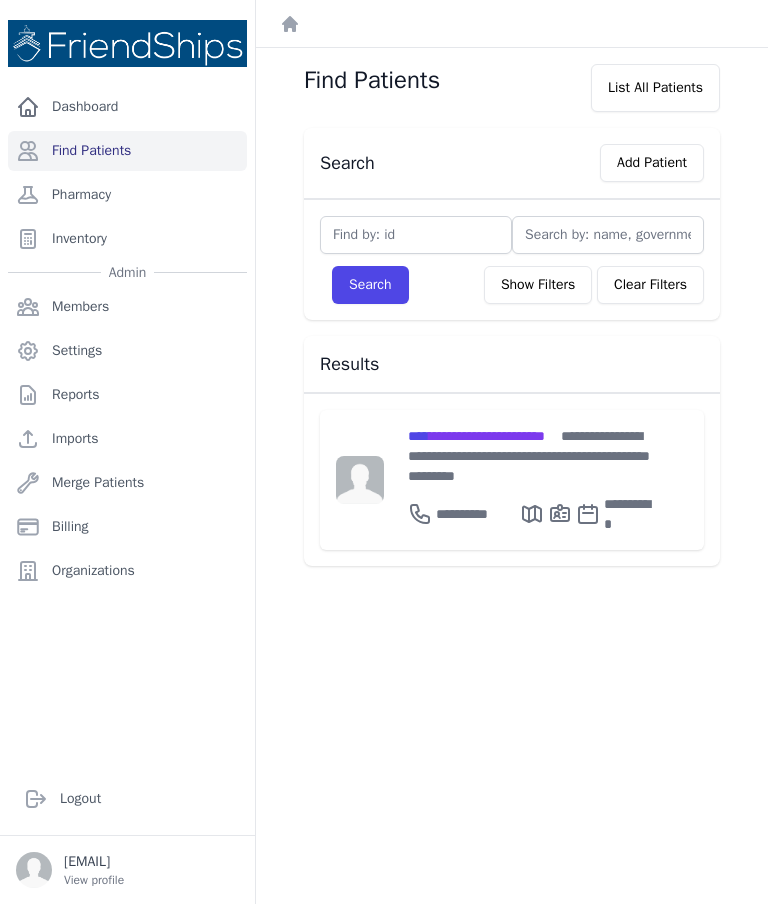 click on "Find Patients" at bounding box center [127, 151] 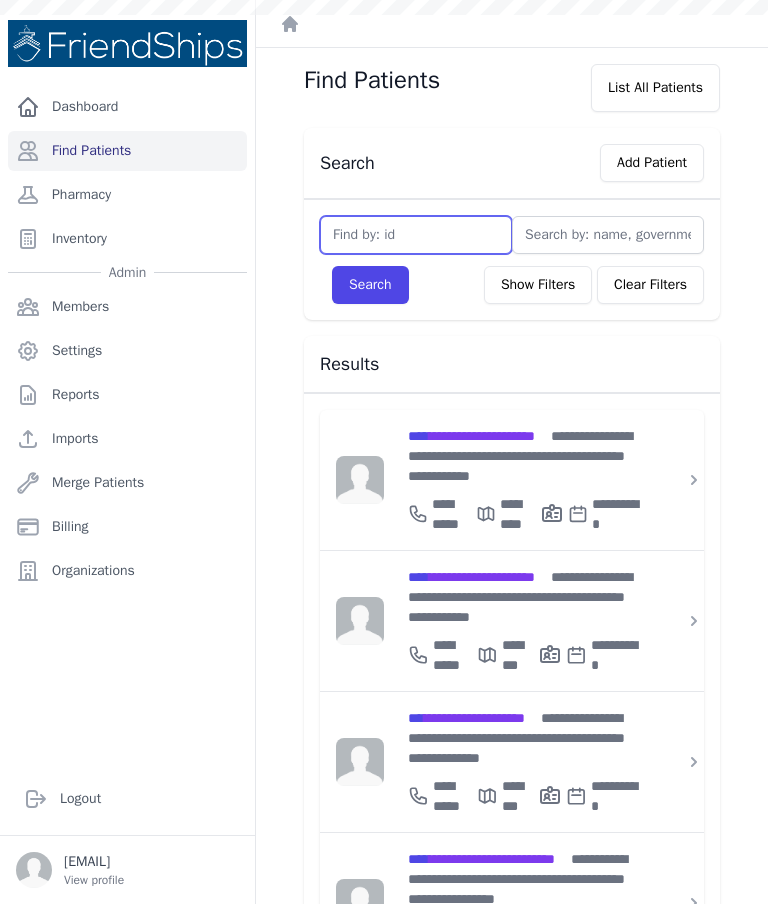 click at bounding box center (416, 235) 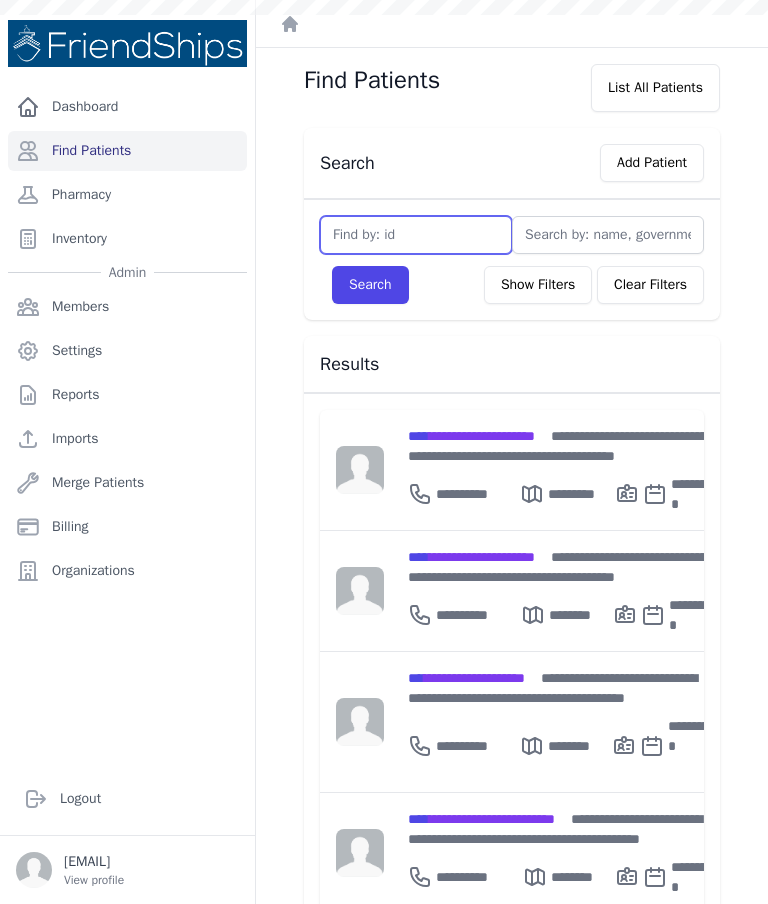 scroll, scrollTop: 0, scrollLeft: 0, axis: both 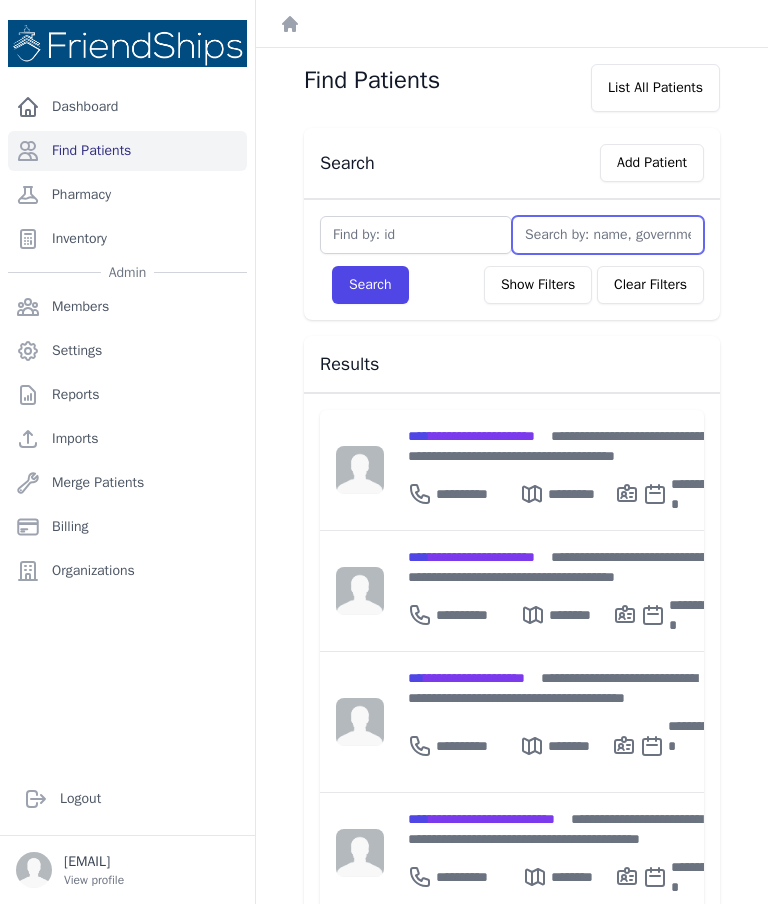 click at bounding box center (608, 235) 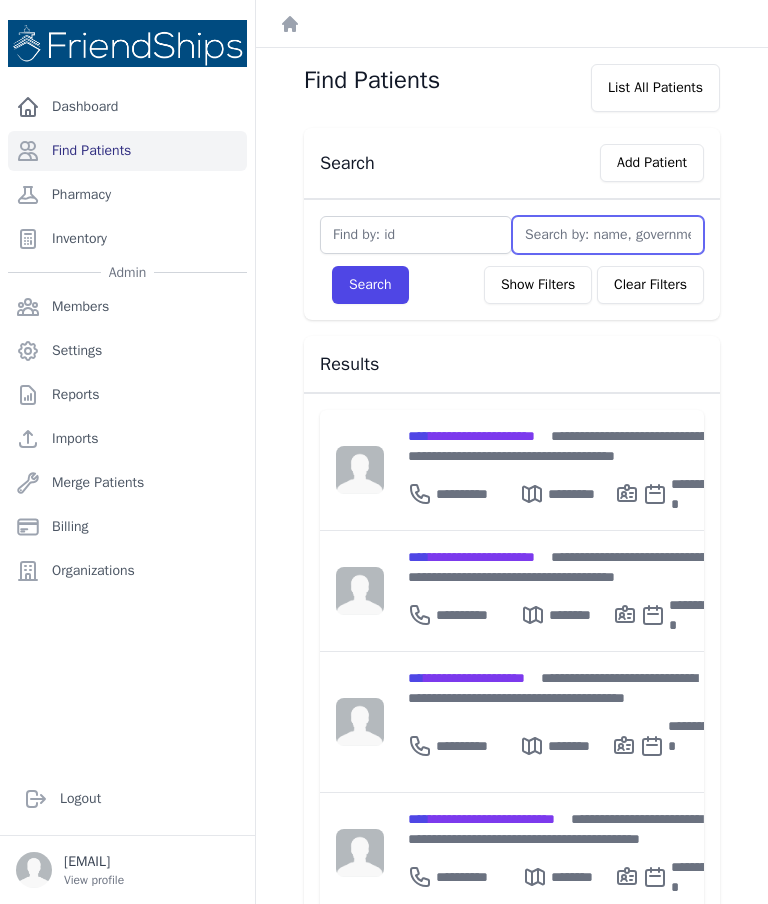 type on "S" 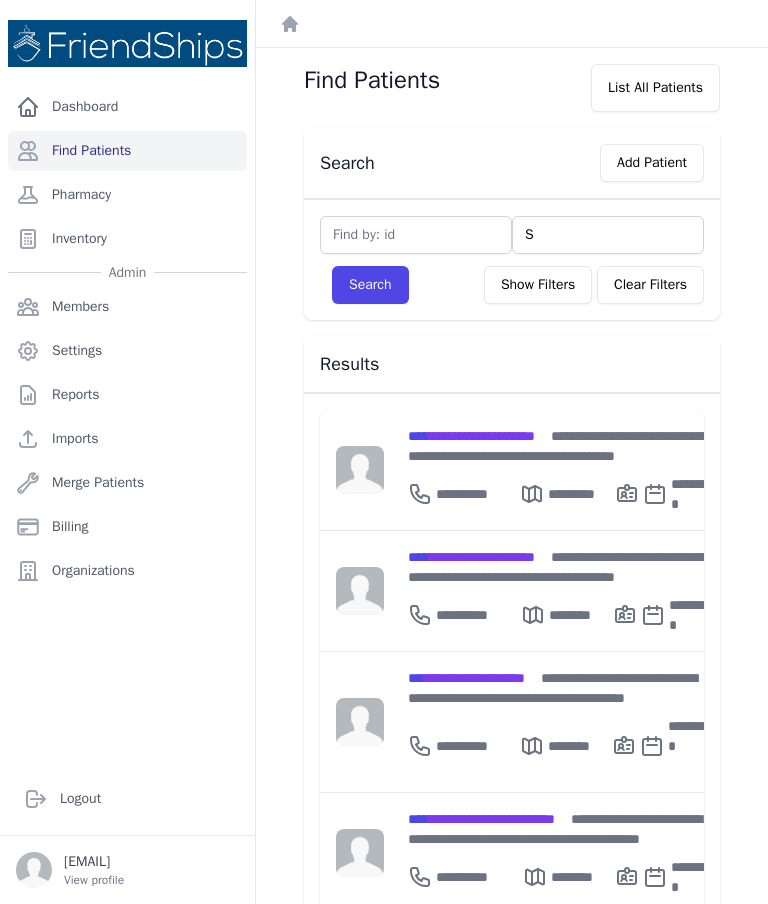 type on "Sa" 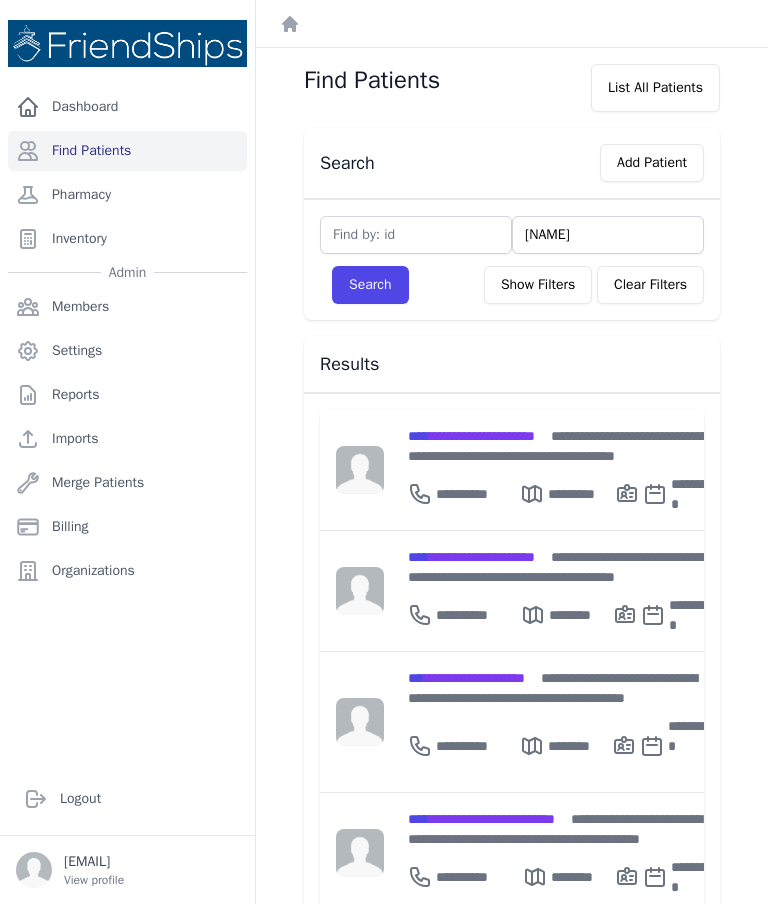 type on "[NAME]" 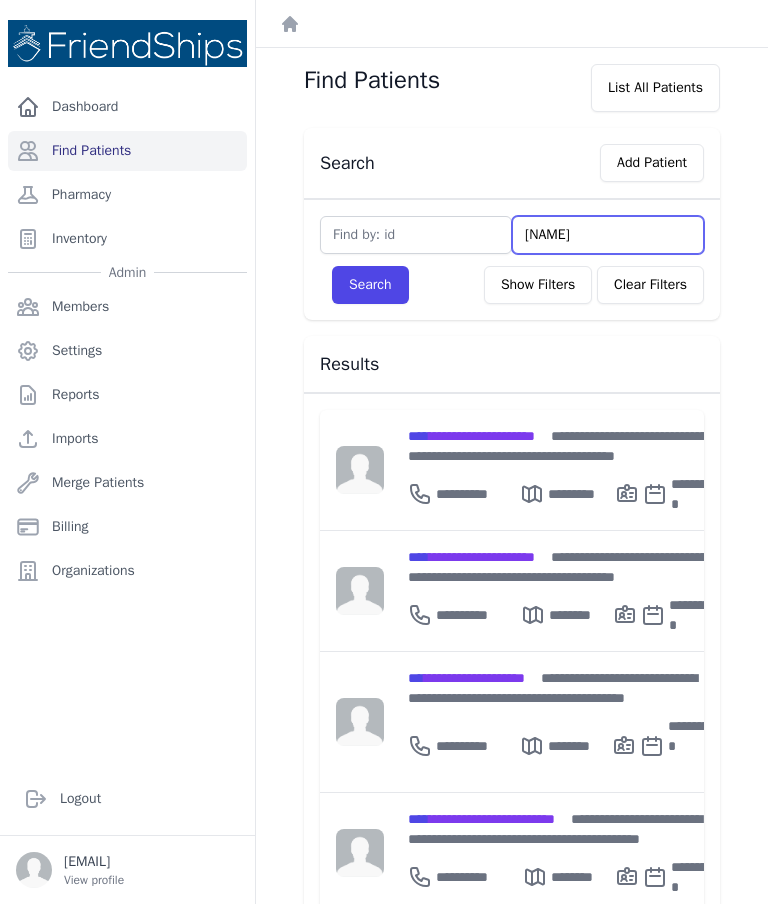 click on "Search" at bounding box center (370, 285) 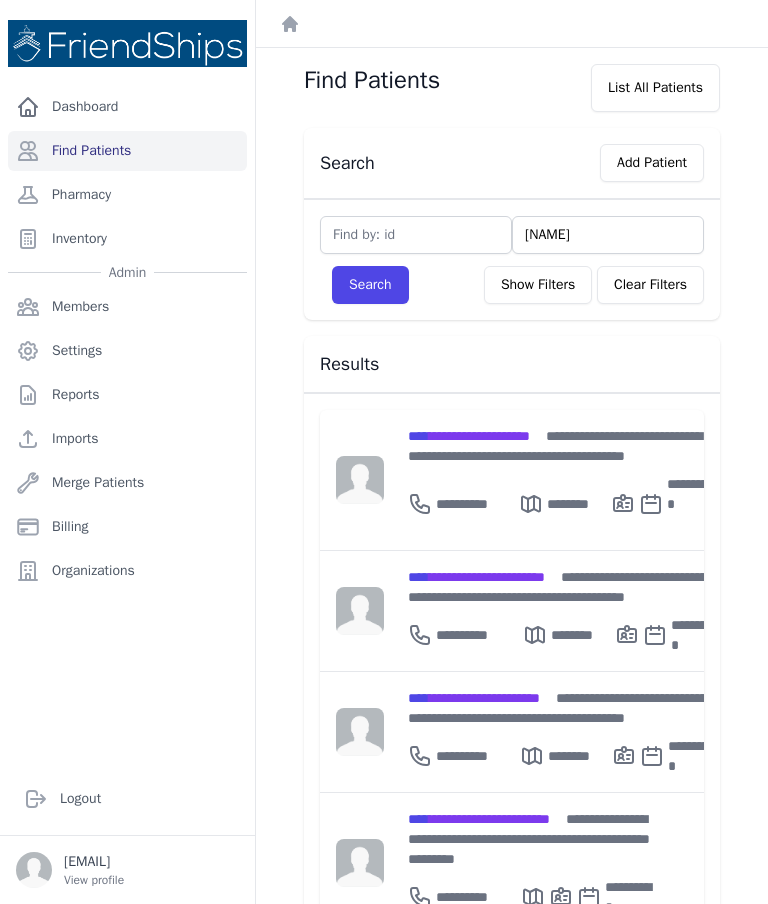 scroll, scrollTop: 0, scrollLeft: 0, axis: both 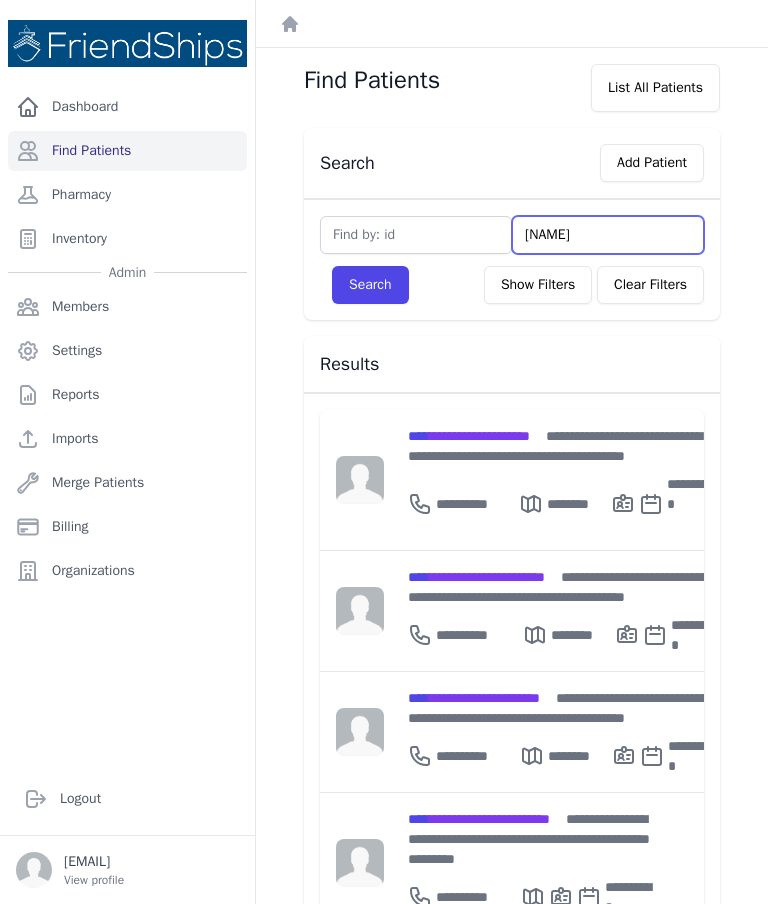 click on "[NAME]" at bounding box center (608, 235) 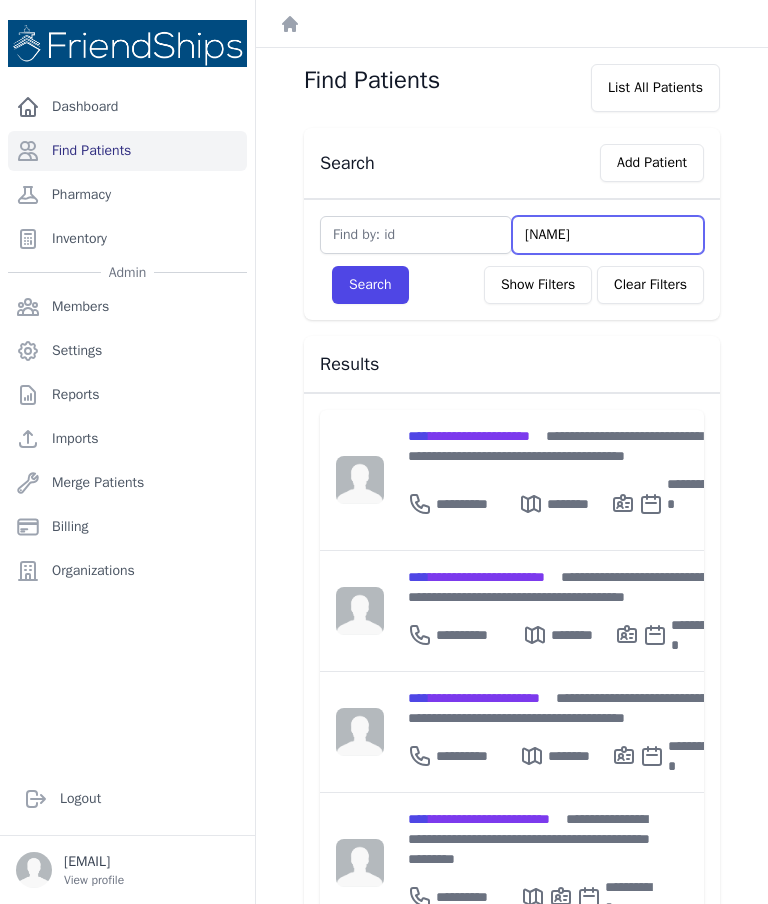 type on "[NAME]" 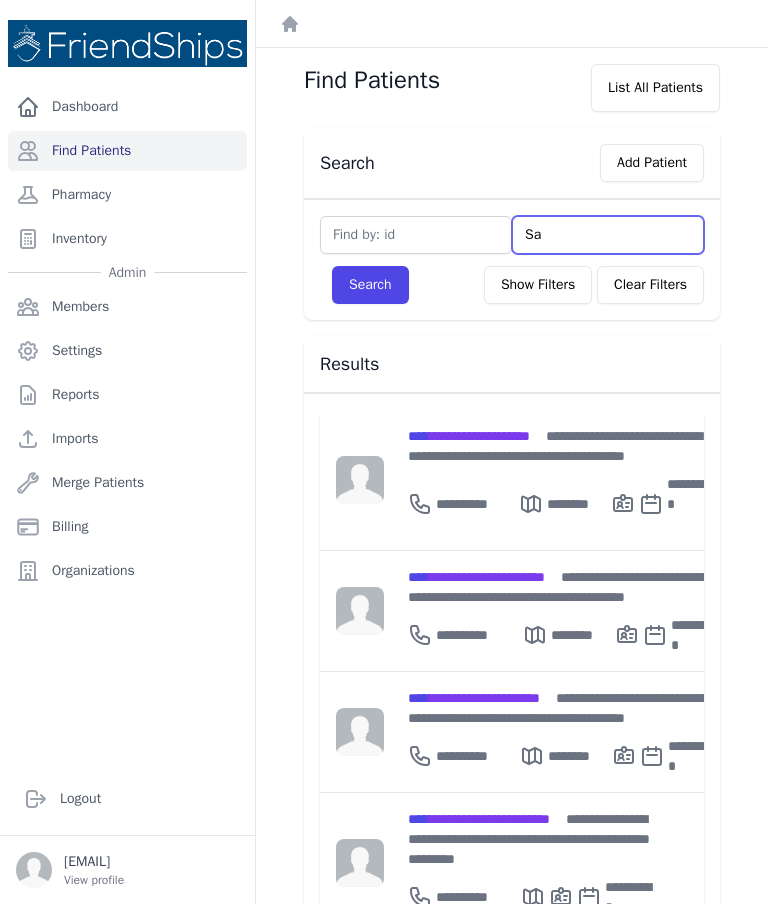 type on "S" 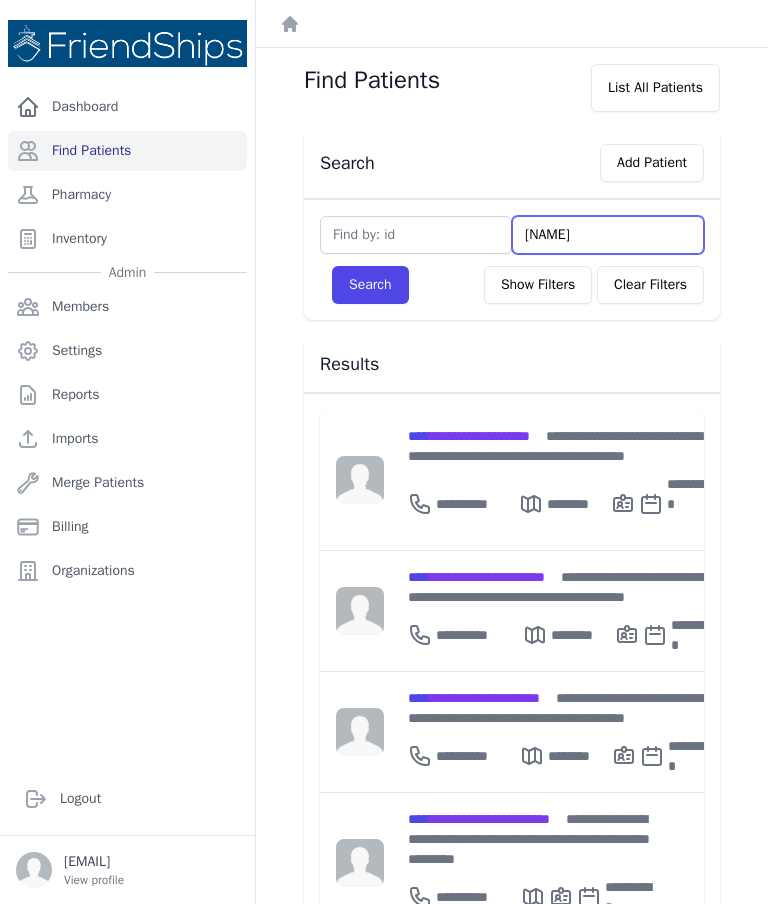 type on "[NAME]" 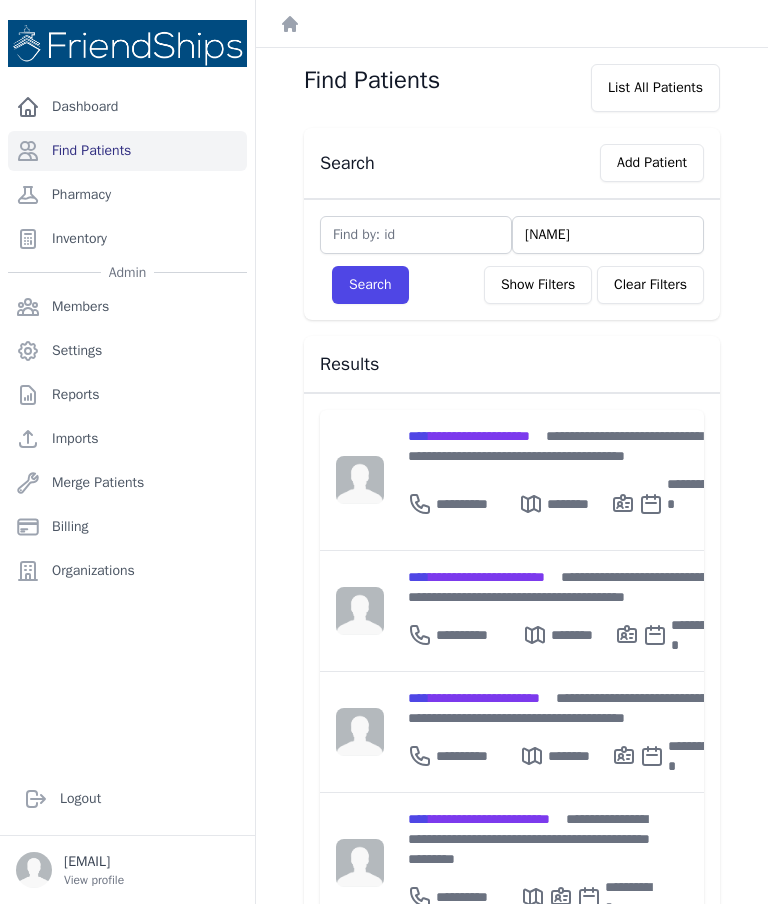 type on "[NAME]" 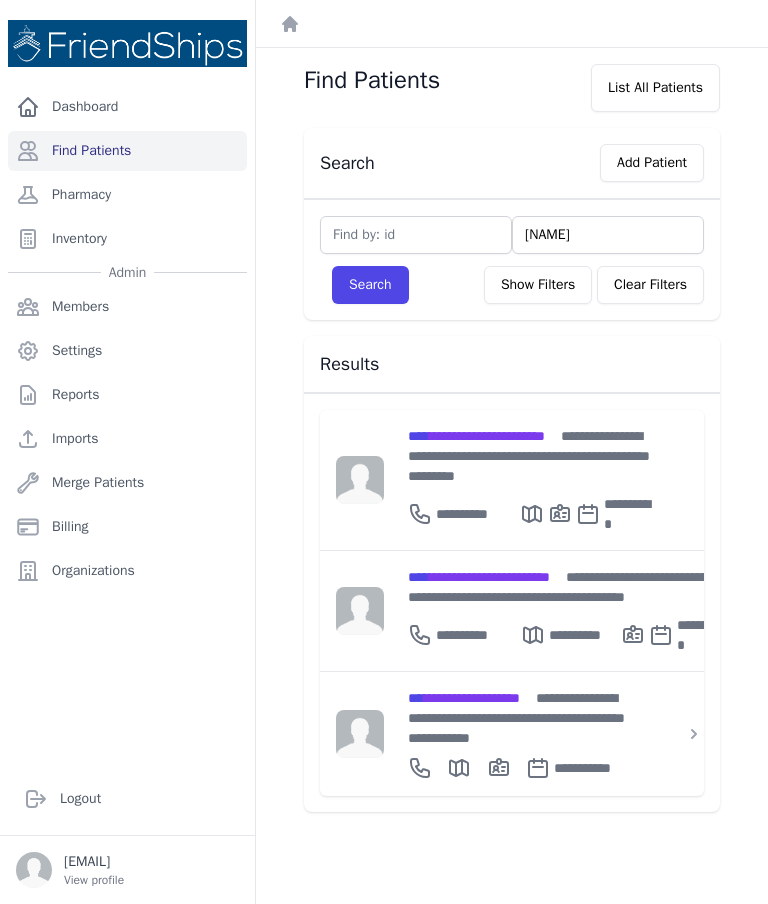 click on "**********" at bounding box center [529, 456] 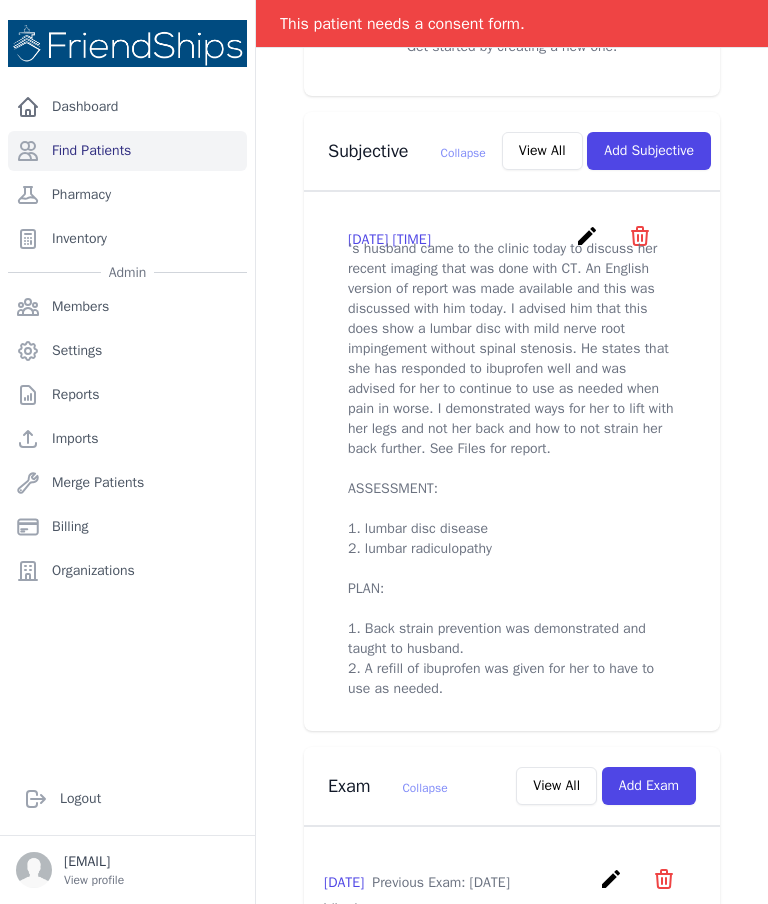 scroll, scrollTop: 582, scrollLeft: 0, axis: vertical 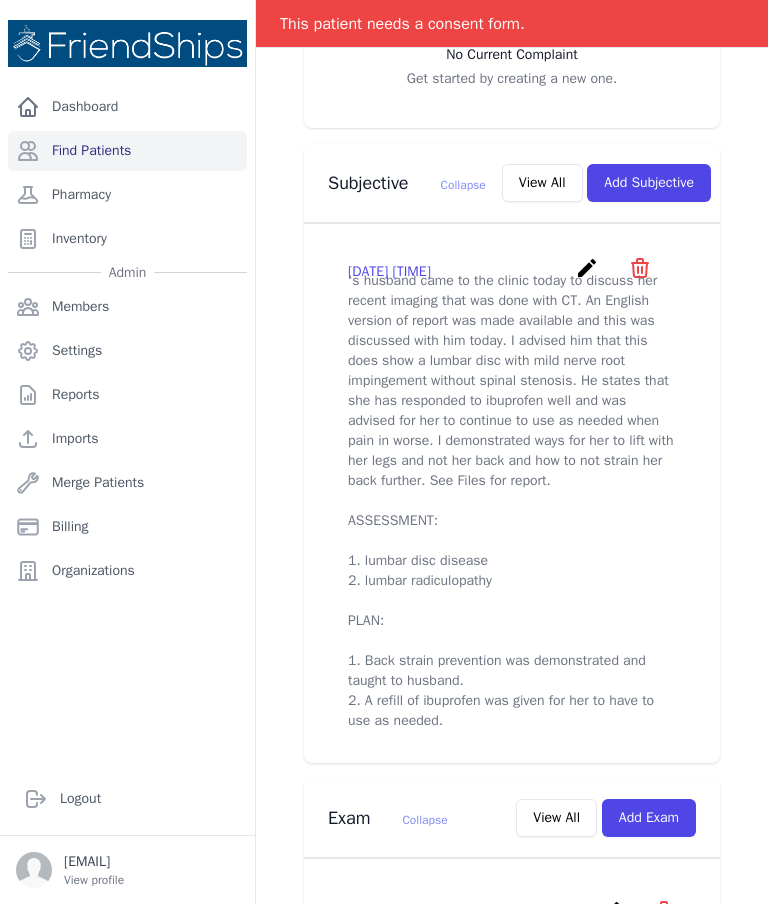 click on "View All" at bounding box center [542, 183] 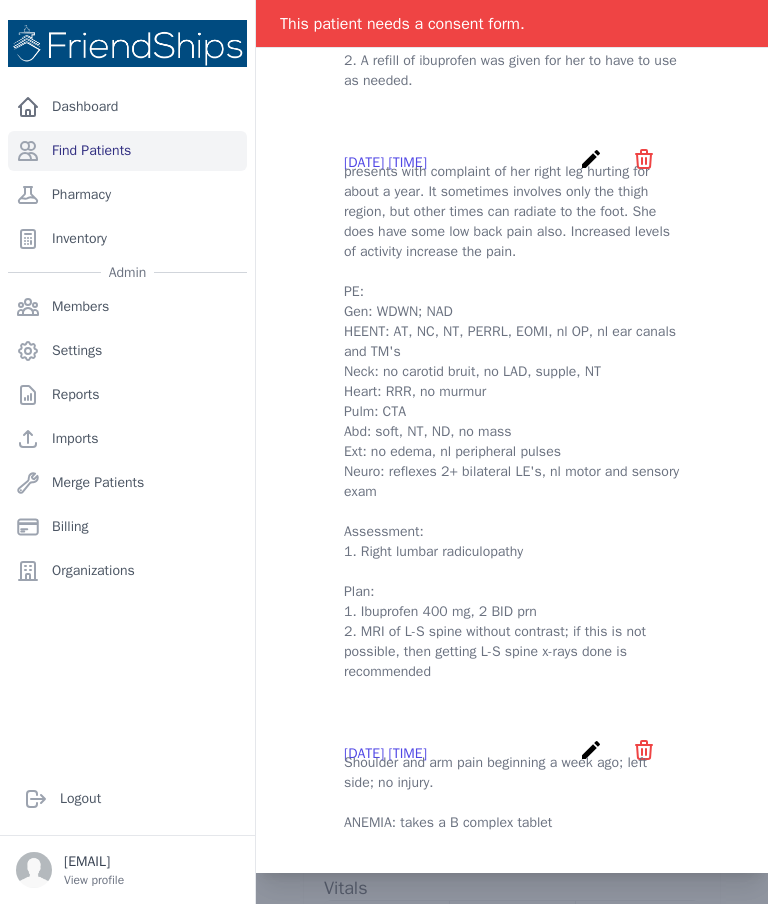 scroll, scrollTop: 636, scrollLeft: 0, axis: vertical 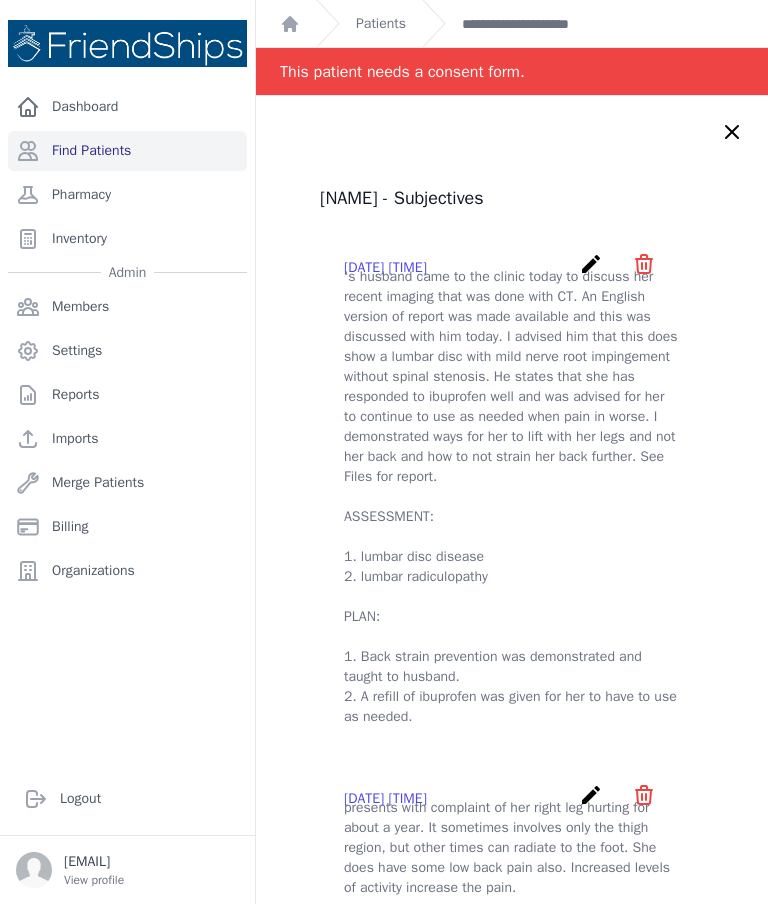 click 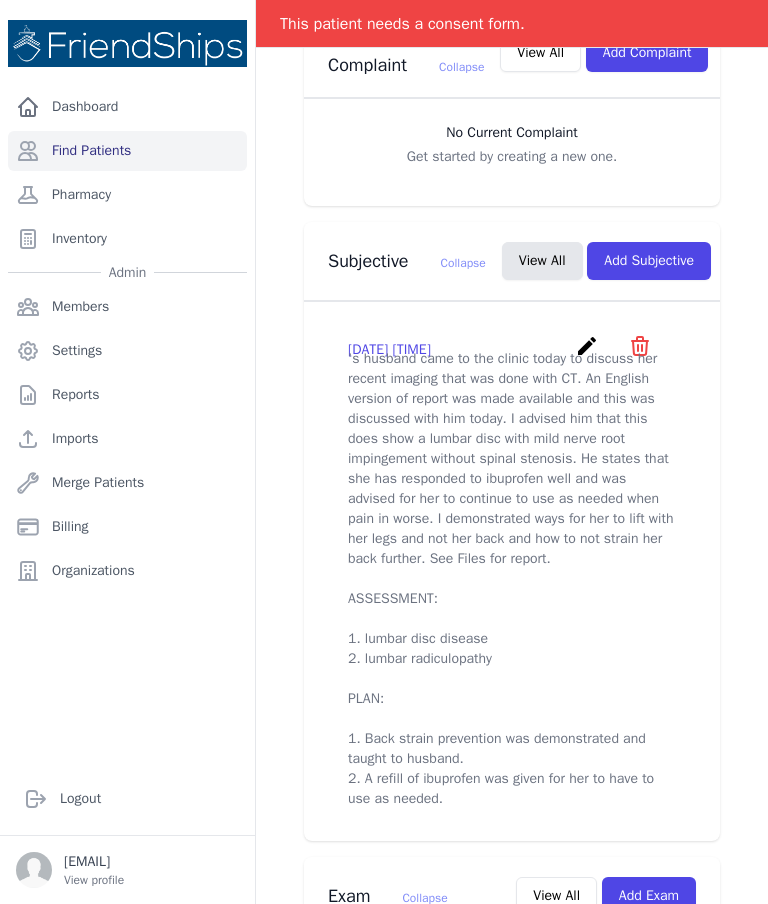 scroll, scrollTop: 507, scrollLeft: 0, axis: vertical 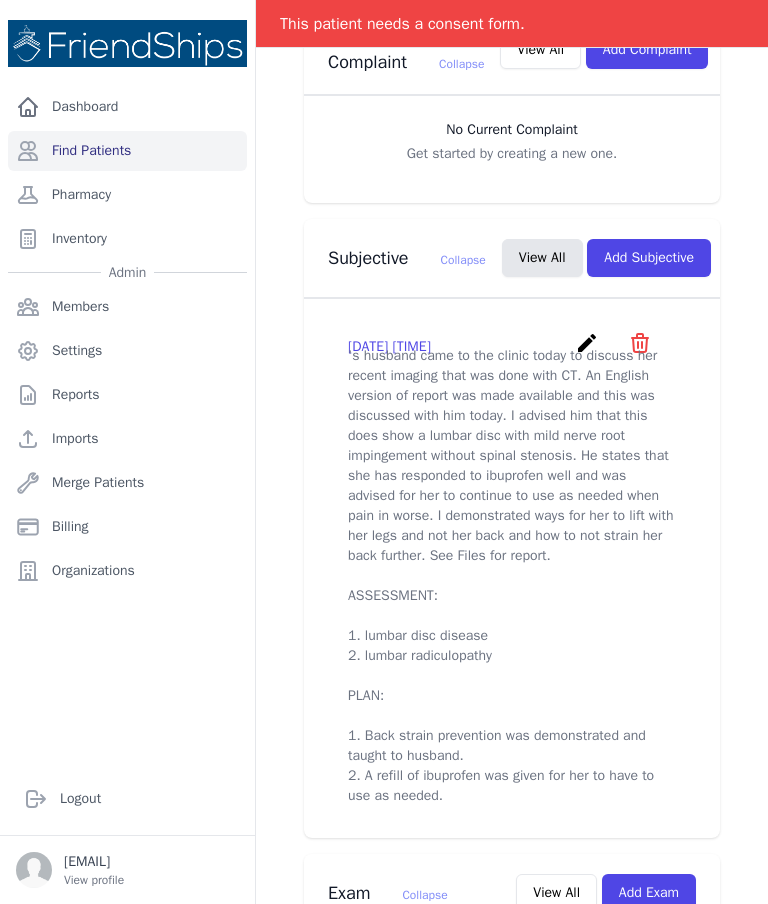 click on "Add Subjective" at bounding box center (649, 258) 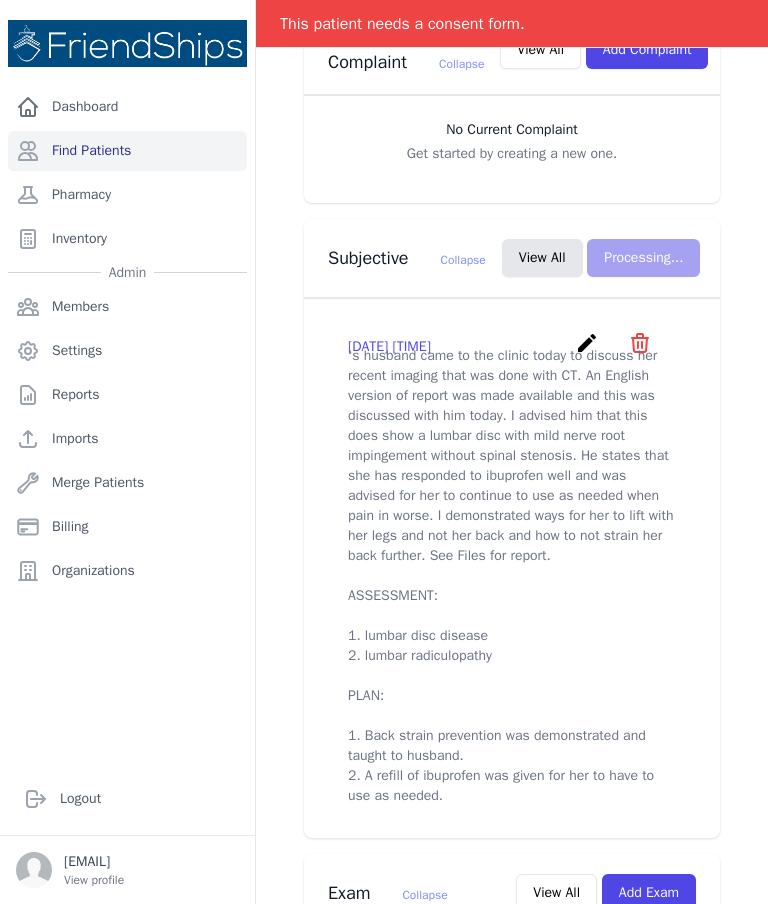 scroll, scrollTop: 0, scrollLeft: 0, axis: both 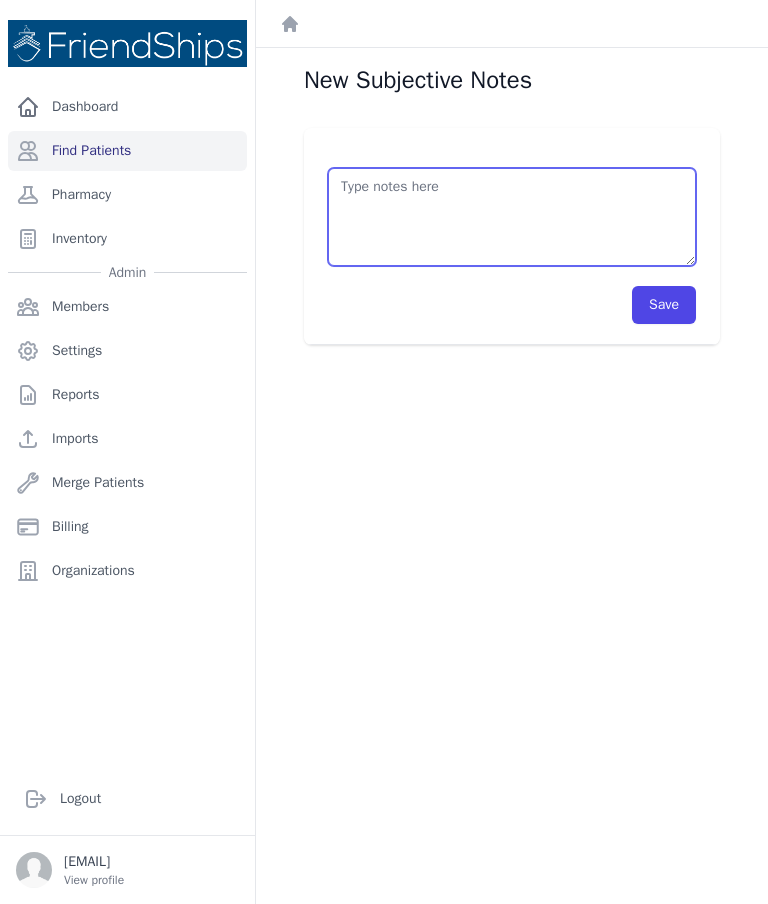 click at bounding box center (512, 217) 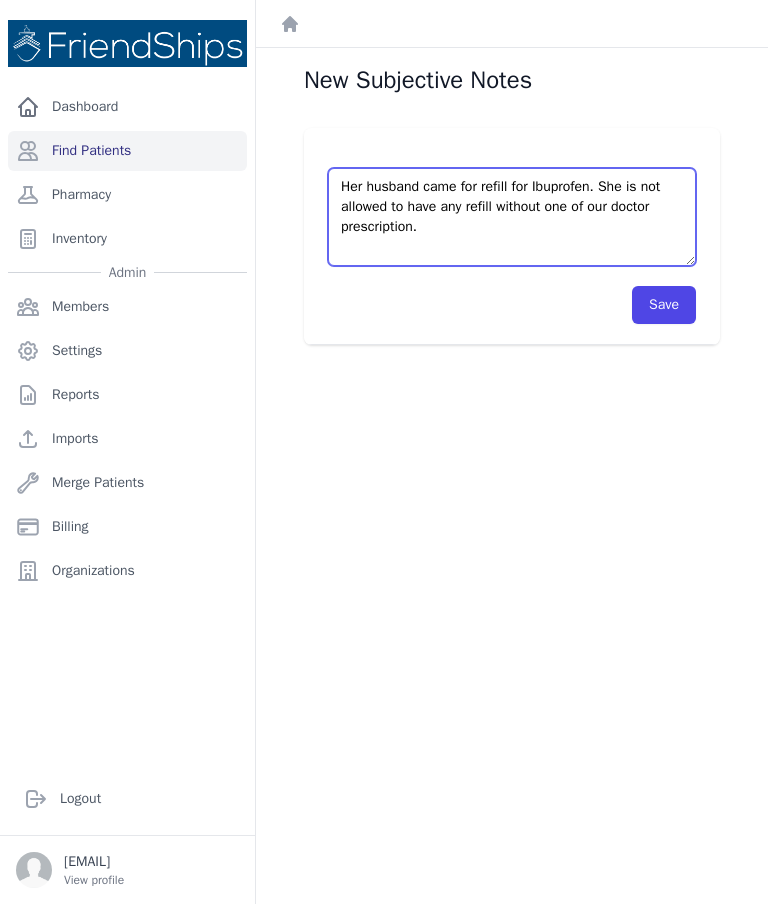 type on "Her husband came for refill for Ibuprofen. She is not allowed to have any refill without one of our doctor prescription." 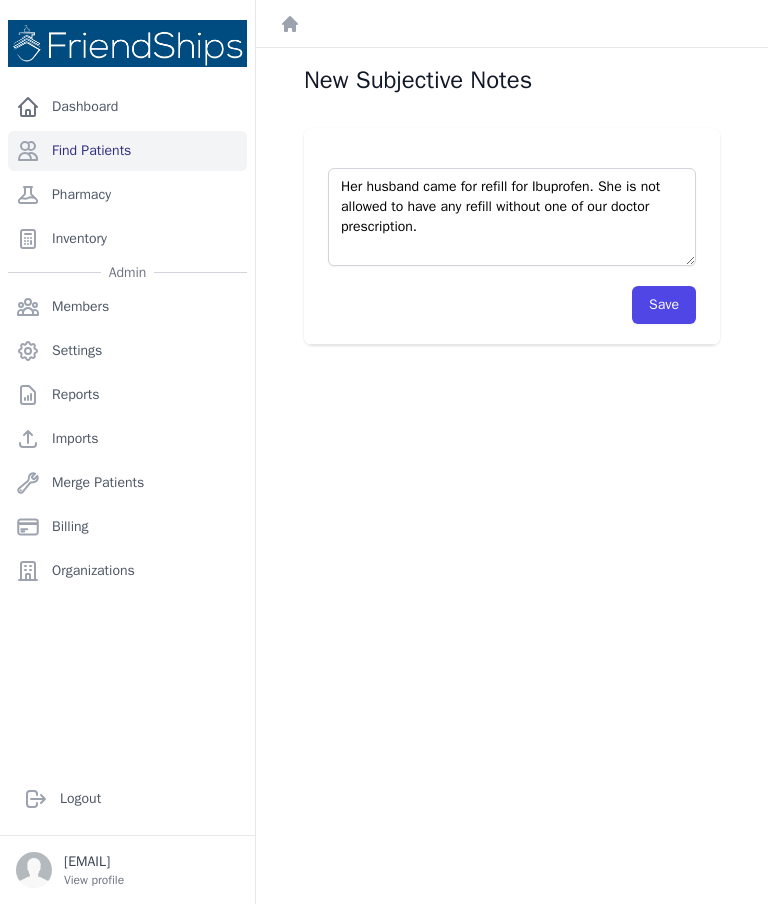 click on "Save" at bounding box center [664, 305] 